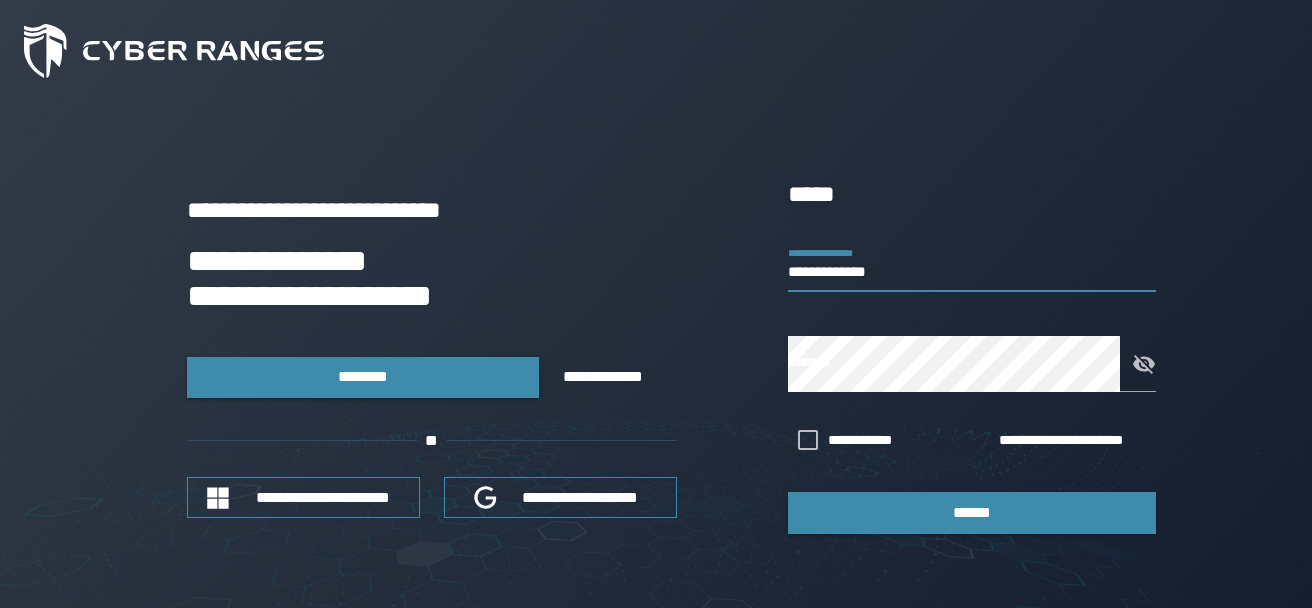 scroll, scrollTop: 0, scrollLeft: 0, axis: both 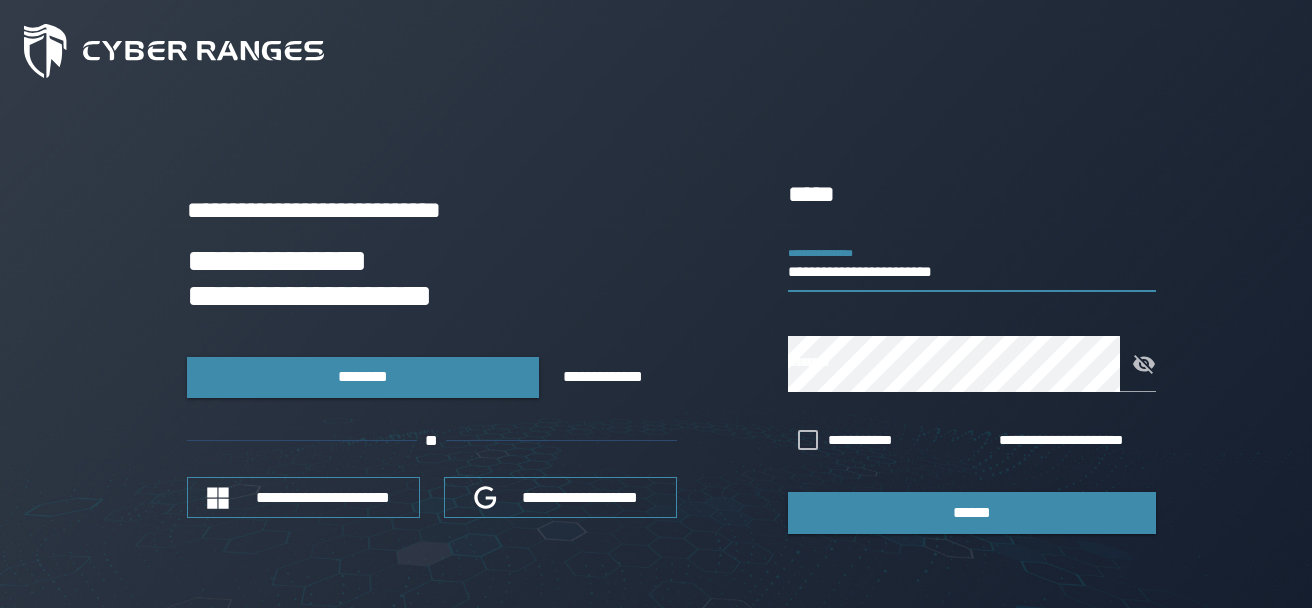 type on "**********" 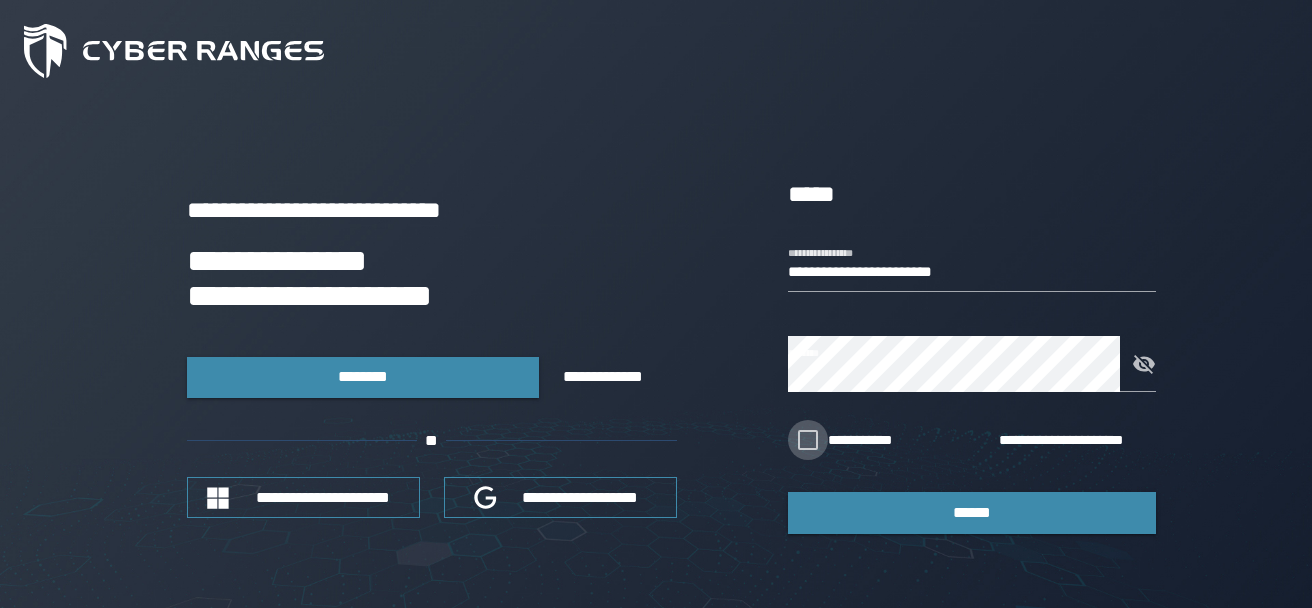 click at bounding box center [808, 440] 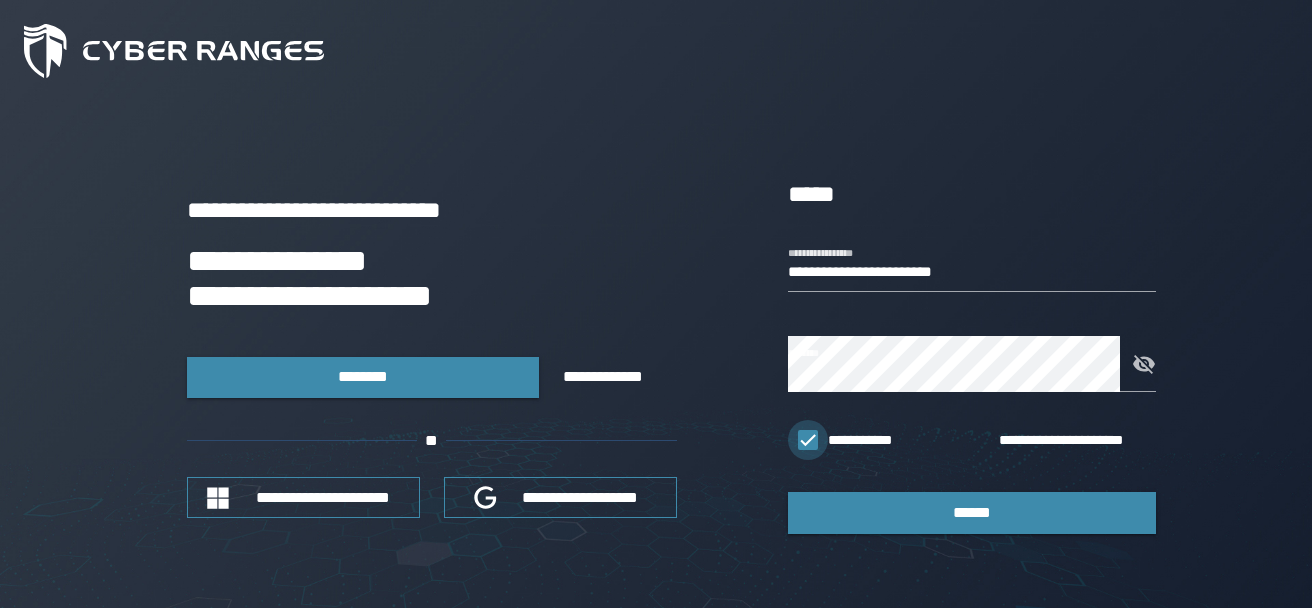 click 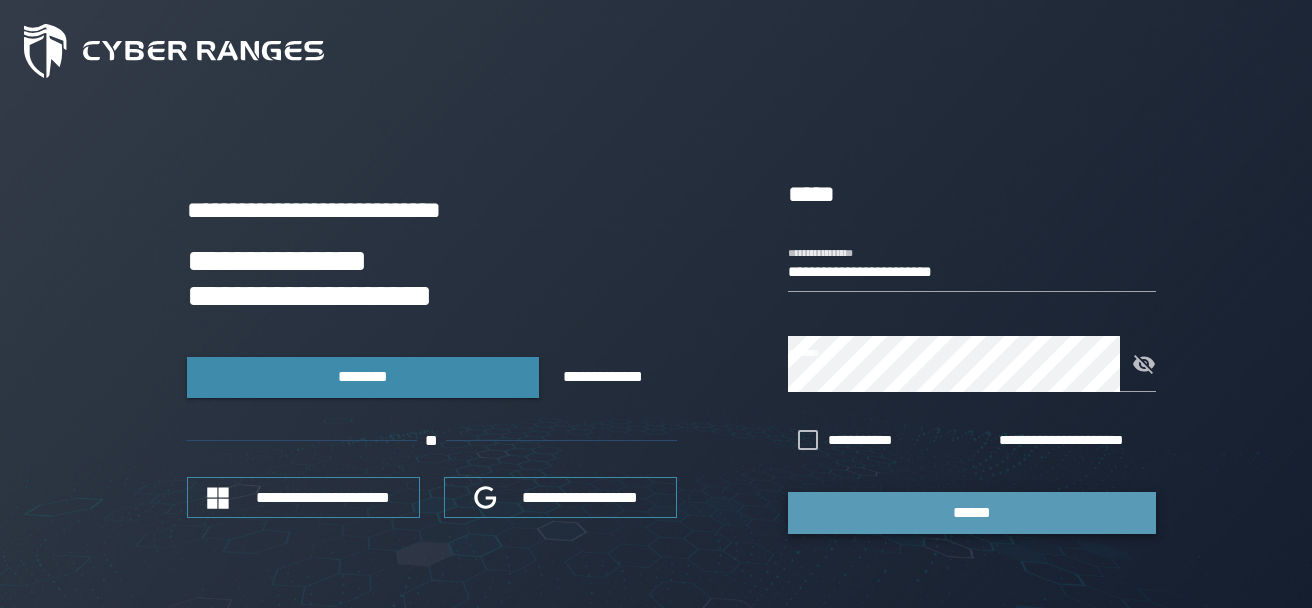 click on "******" at bounding box center [972, 512] 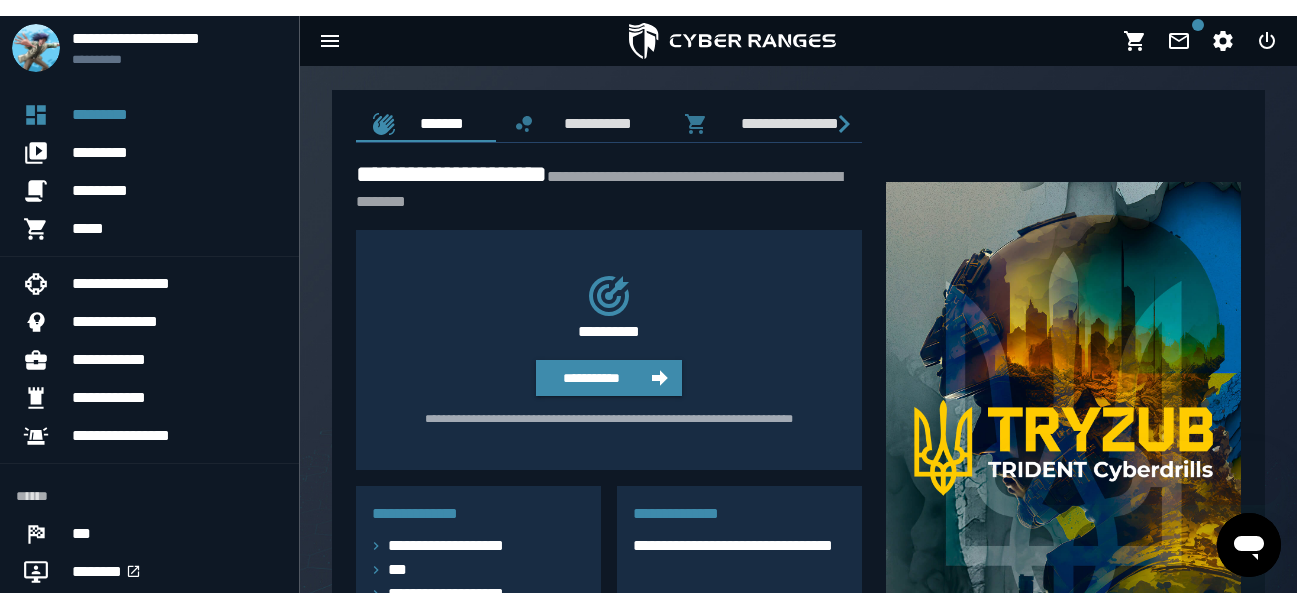 scroll, scrollTop: 0, scrollLeft: 0, axis: both 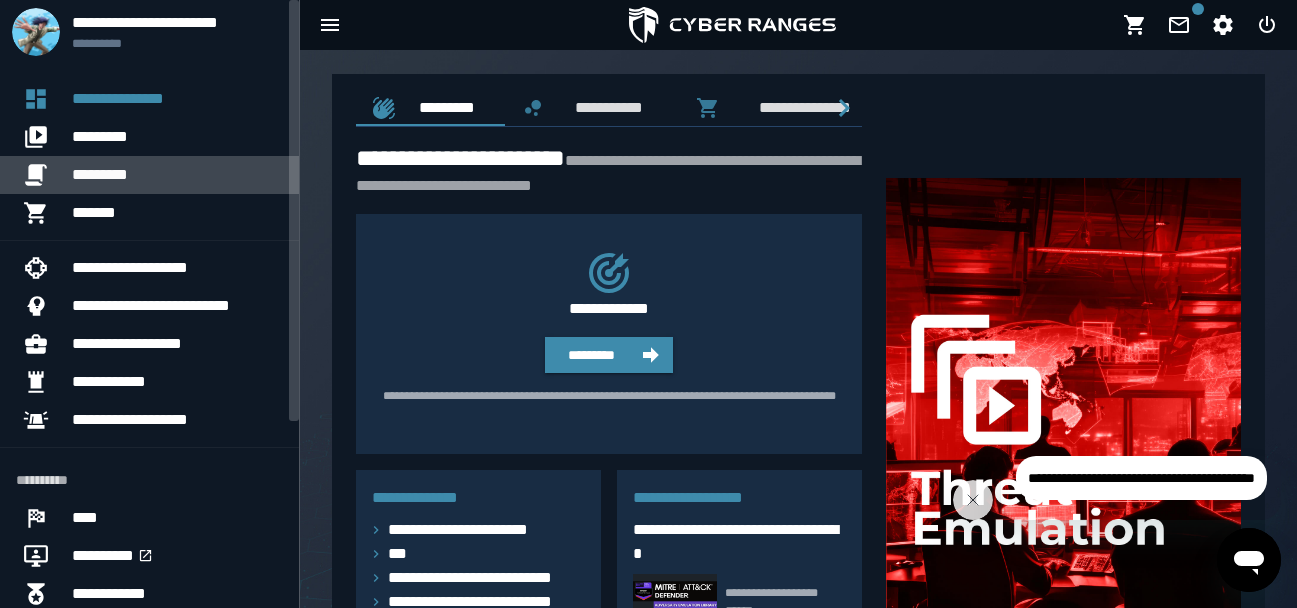 click on "*********" at bounding box center (177, 175) 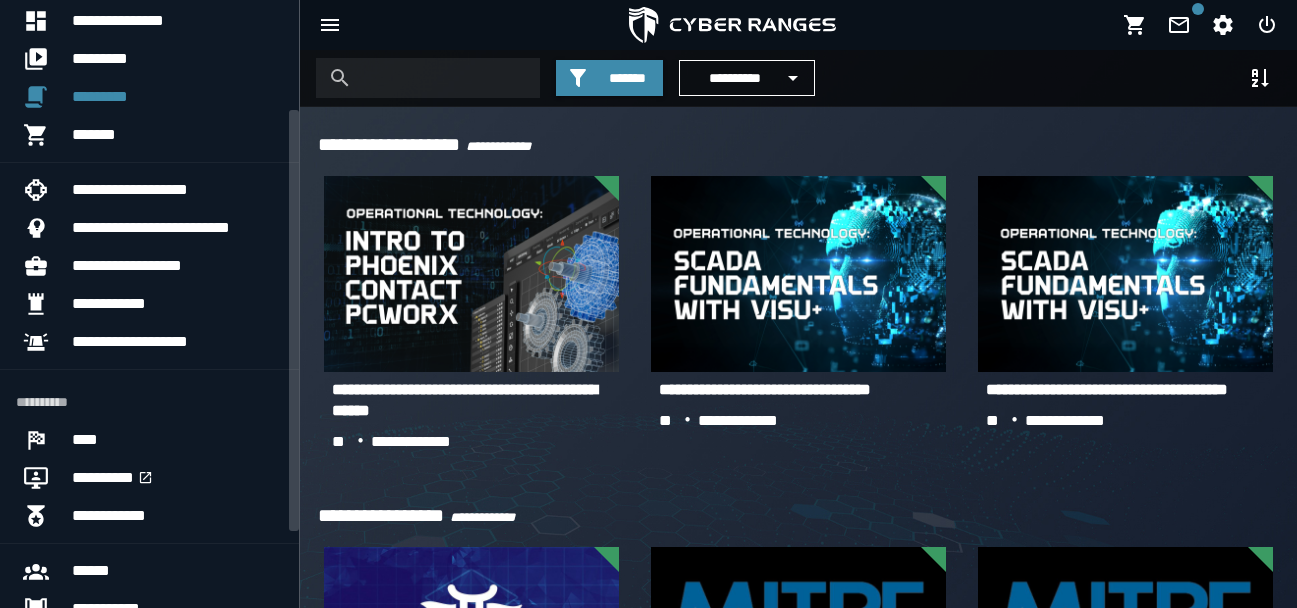scroll, scrollTop: 160, scrollLeft: 0, axis: vertical 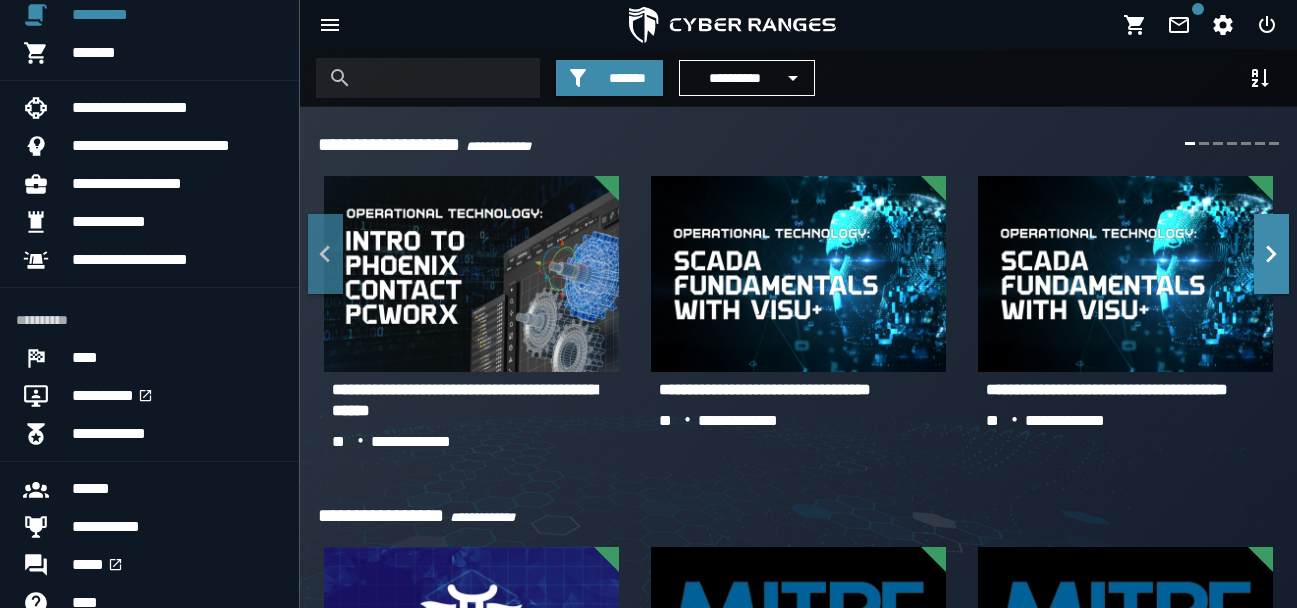 click on "**********" at bounding box center [464, 400] 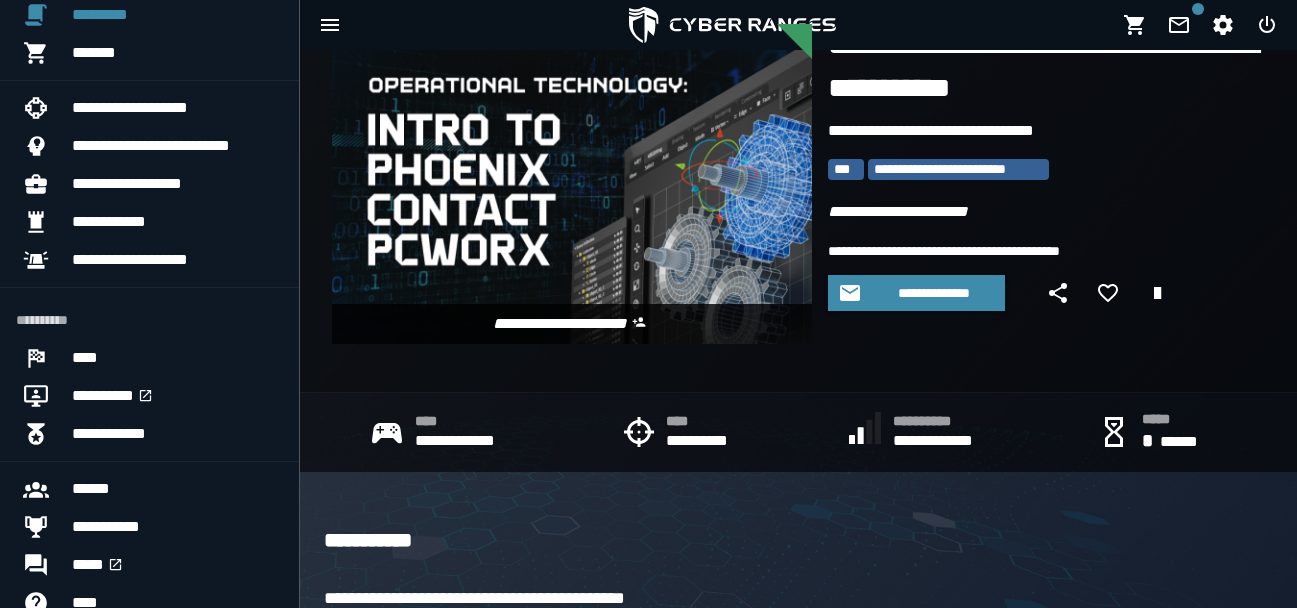 scroll, scrollTop: 77, scrollLeft: 0, axis: vertical 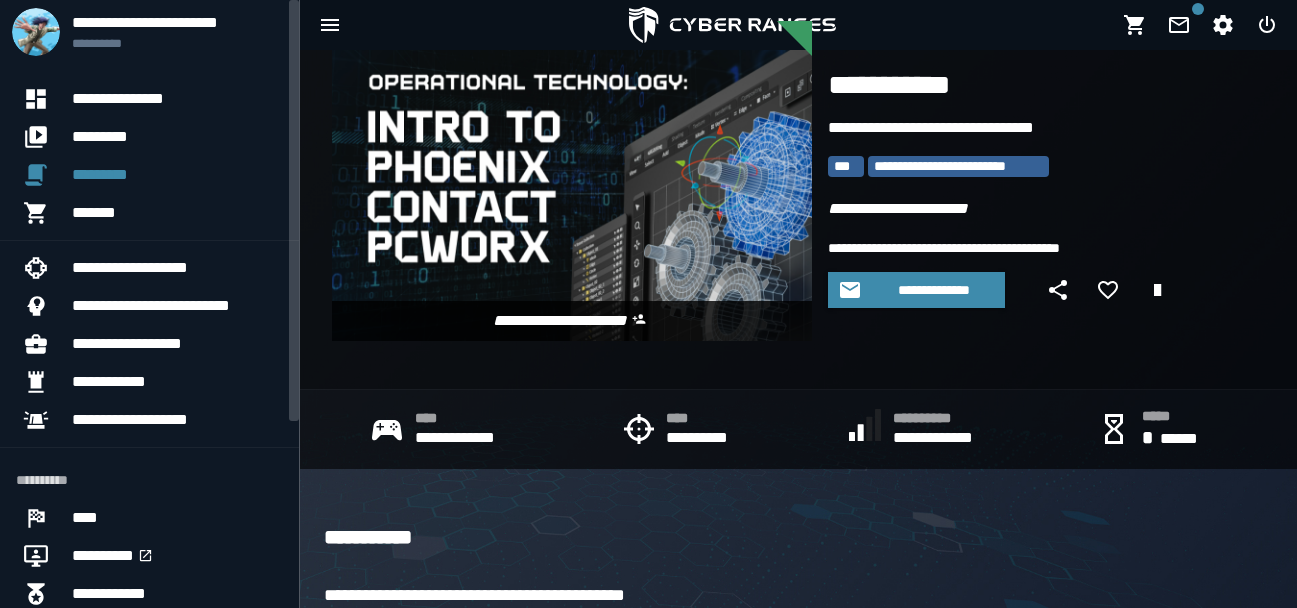 drag, startPoint x: 294, startPoint y: 385, endPoint x: 280, endPoint y: 86, distance: 299.32758 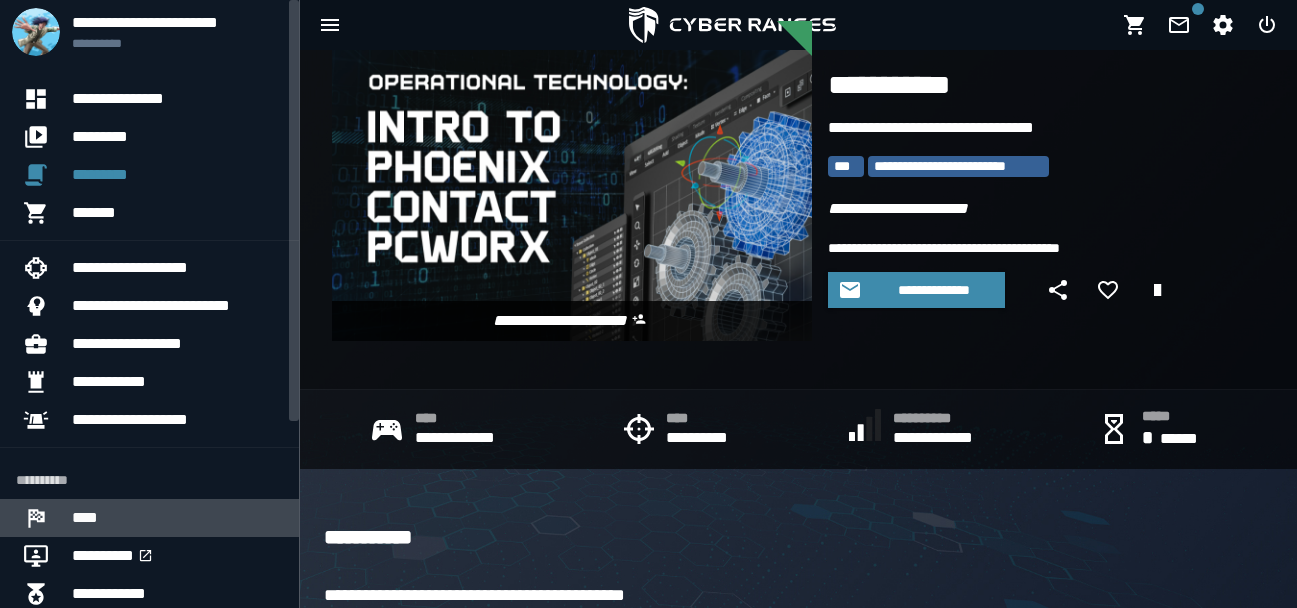 click on "****" at bounding box center [177, 518] 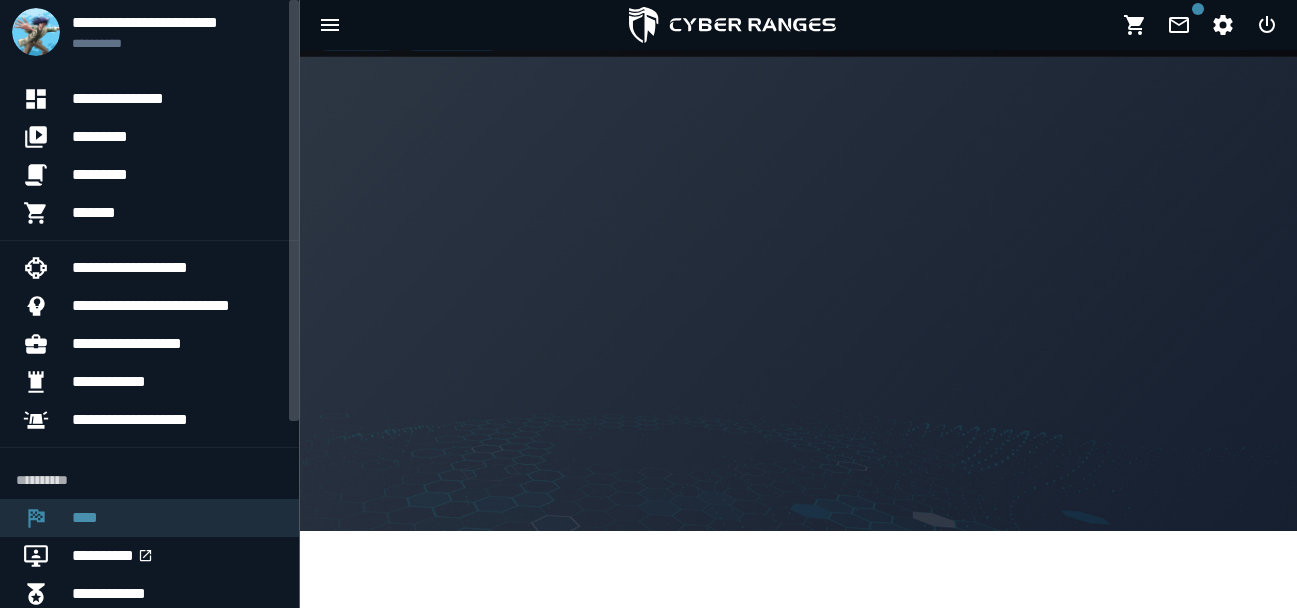 scroll, scrollTop: 0, scrollLeft: 0, axis: both 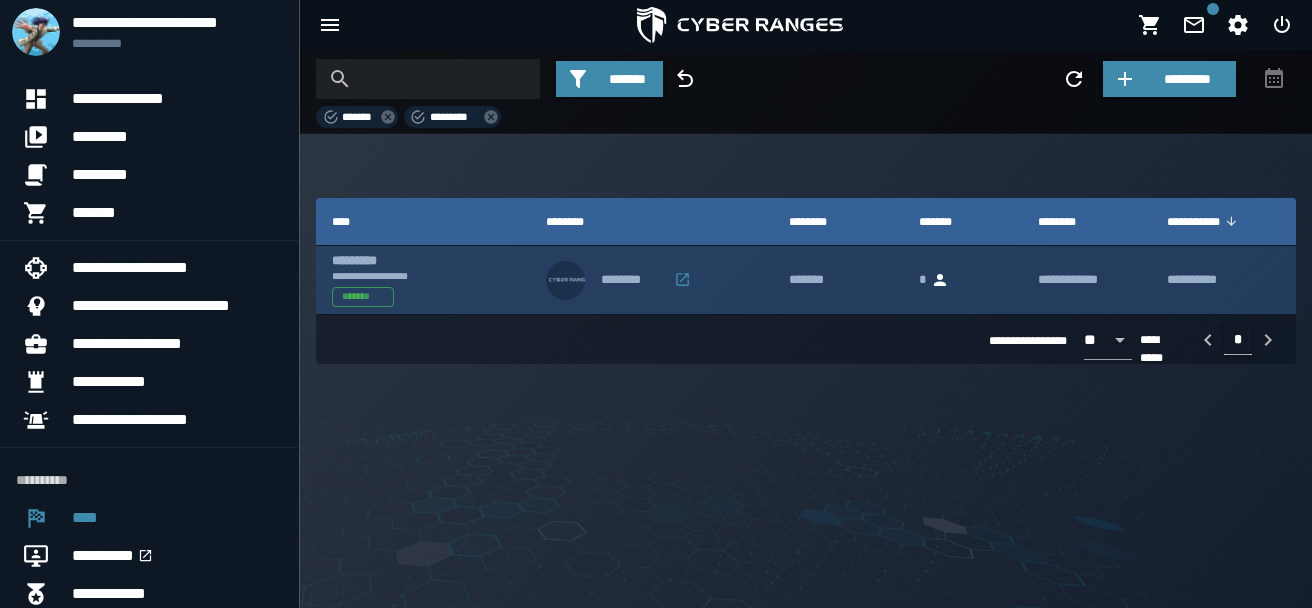 click on "********" at bounding box center [632, 280] 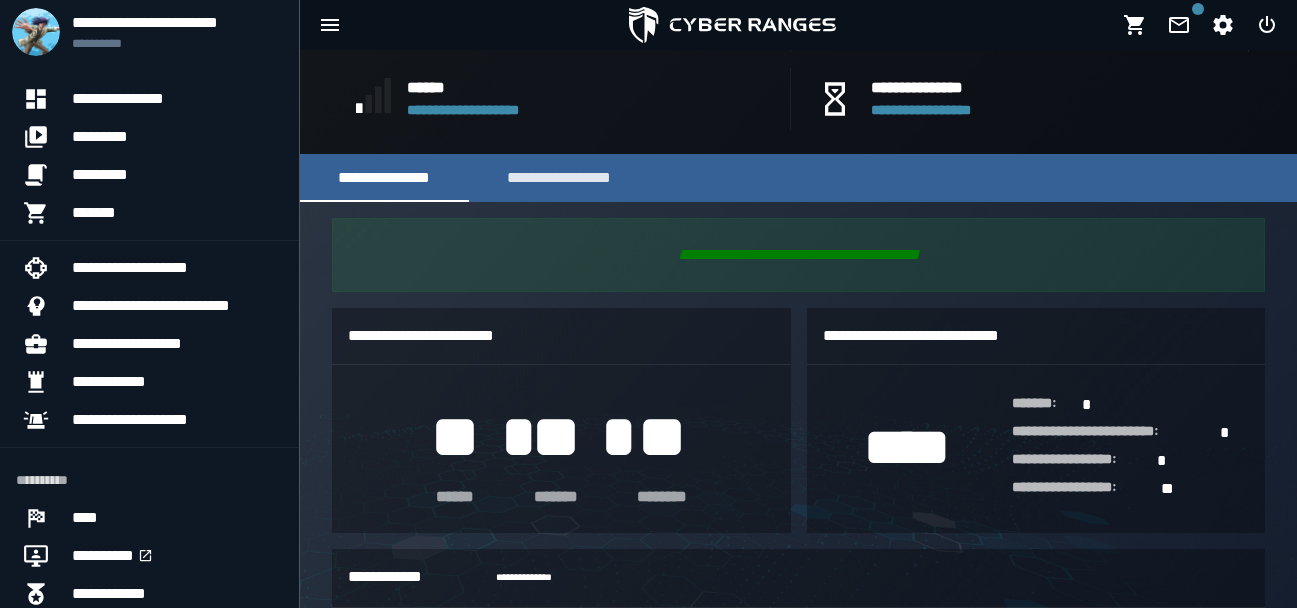 scroll, scrollTop: 590, scrollLeft: 0, axis: vertical 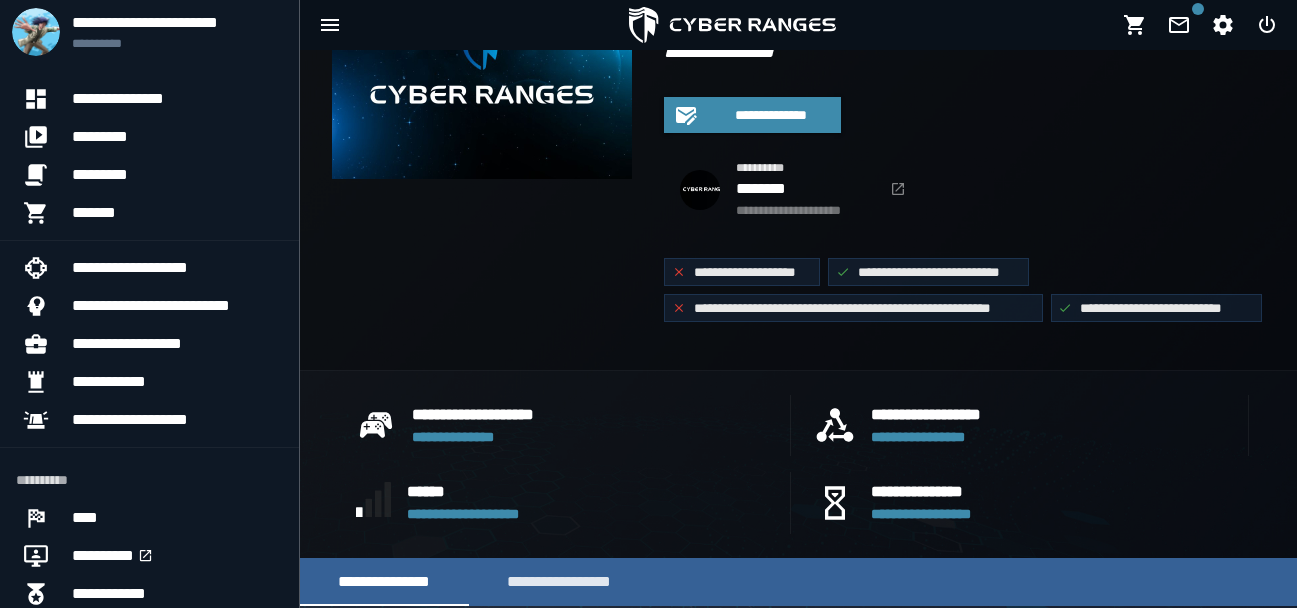 click on "**********" at bounding box center (952, 185) 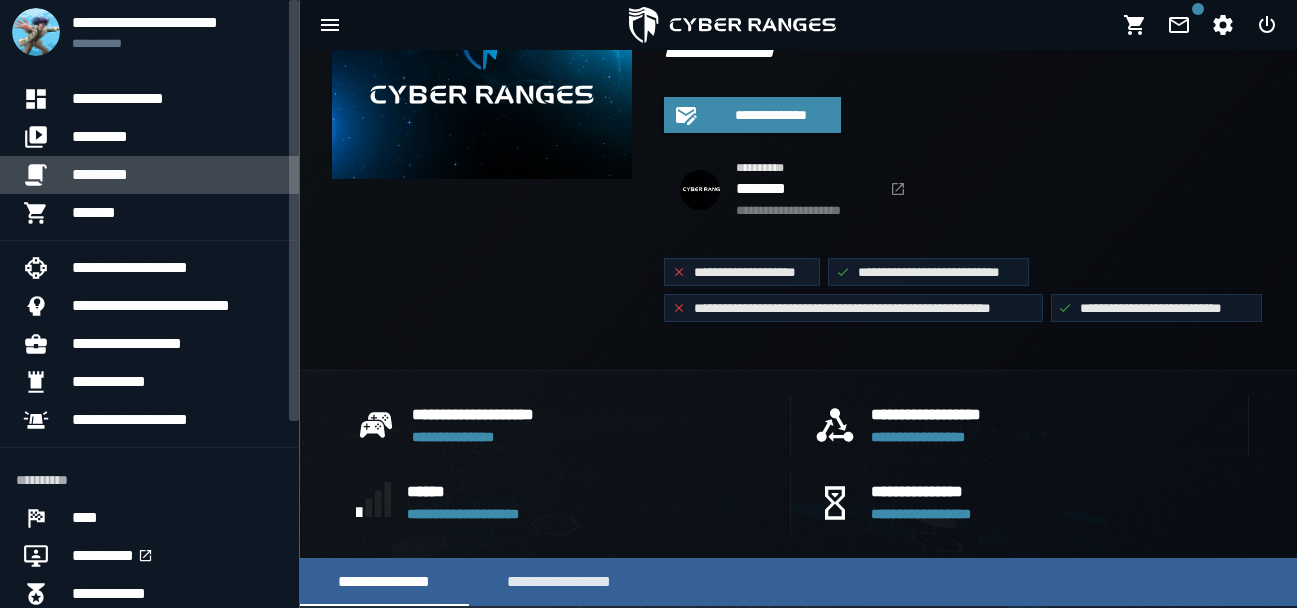 click on "*********" at bounding box center (177, 175) 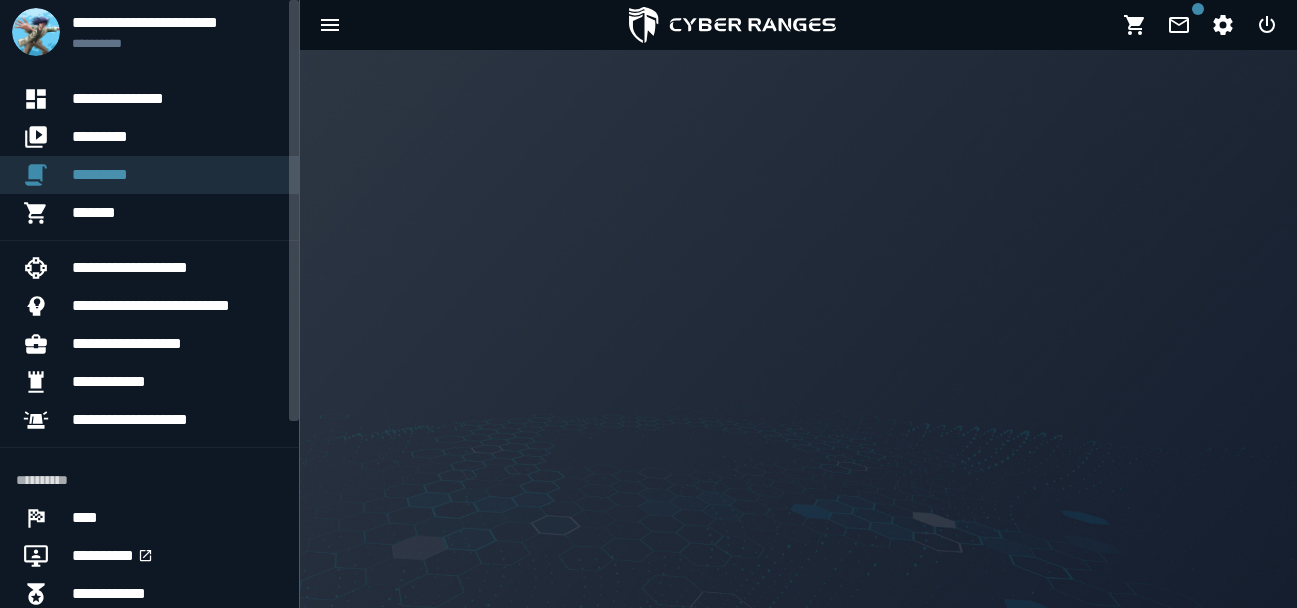 scroll, scrollTop: 0, scrollLeft: 0, axis: both 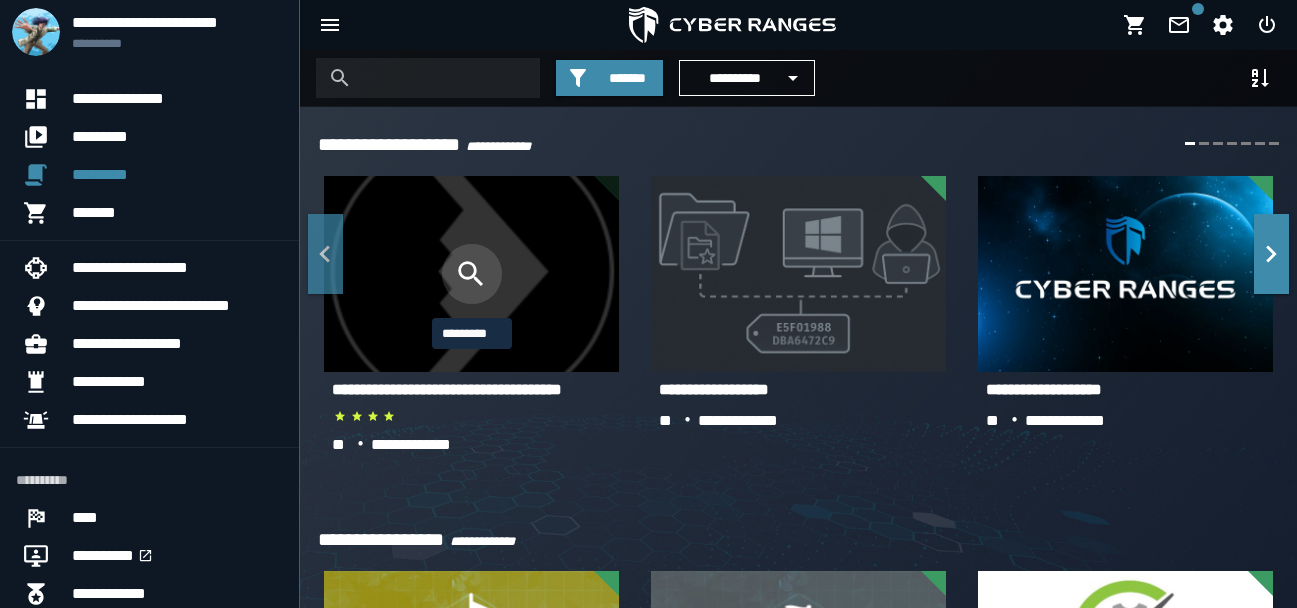 click at bounding box center (472, 274) 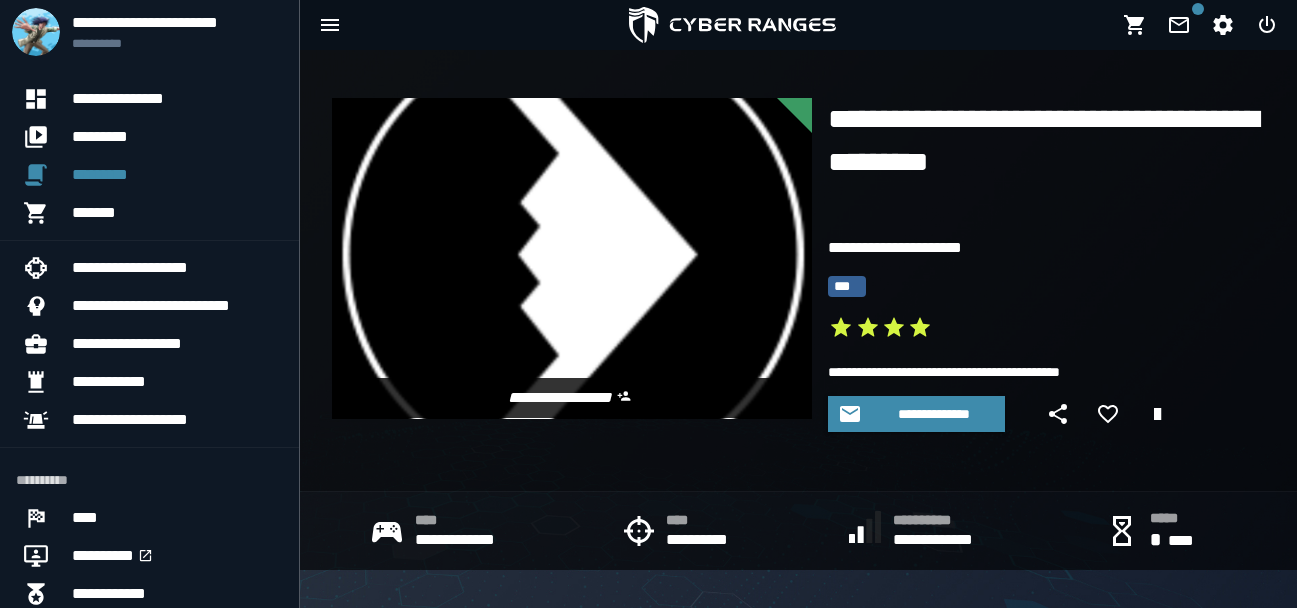 click on "***" at bounding box center (847, 286) 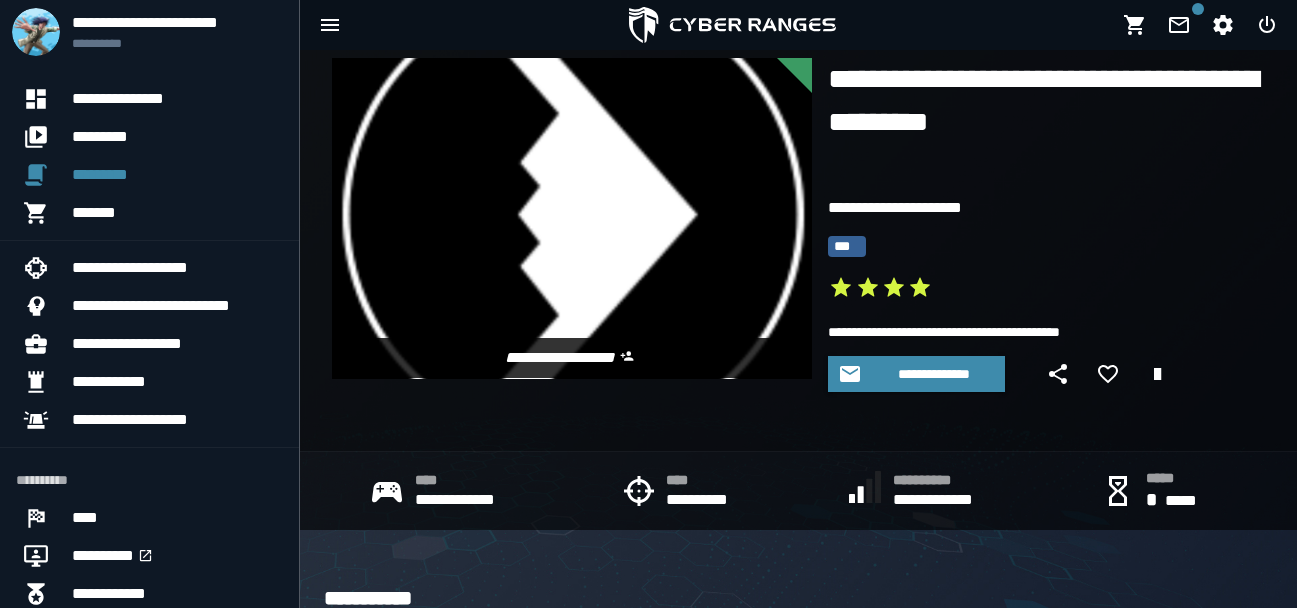 scroll, scrollTop: 0, scrollLeft: 0, axis: both 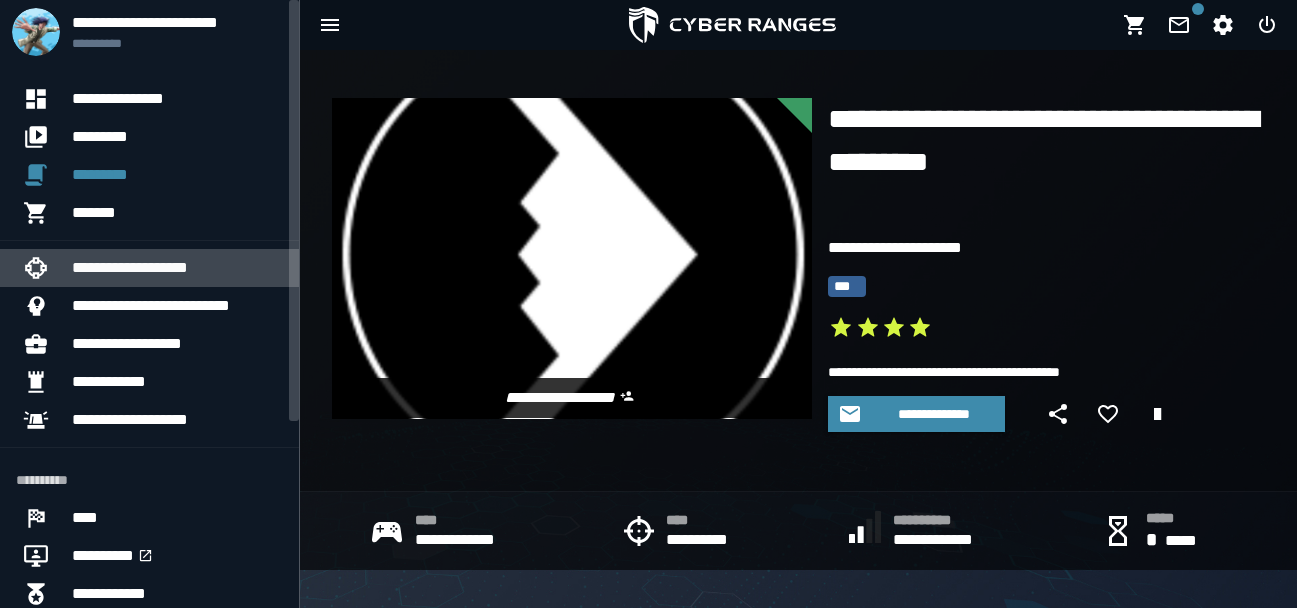 click on "**********" at bounding box center [177, 268] 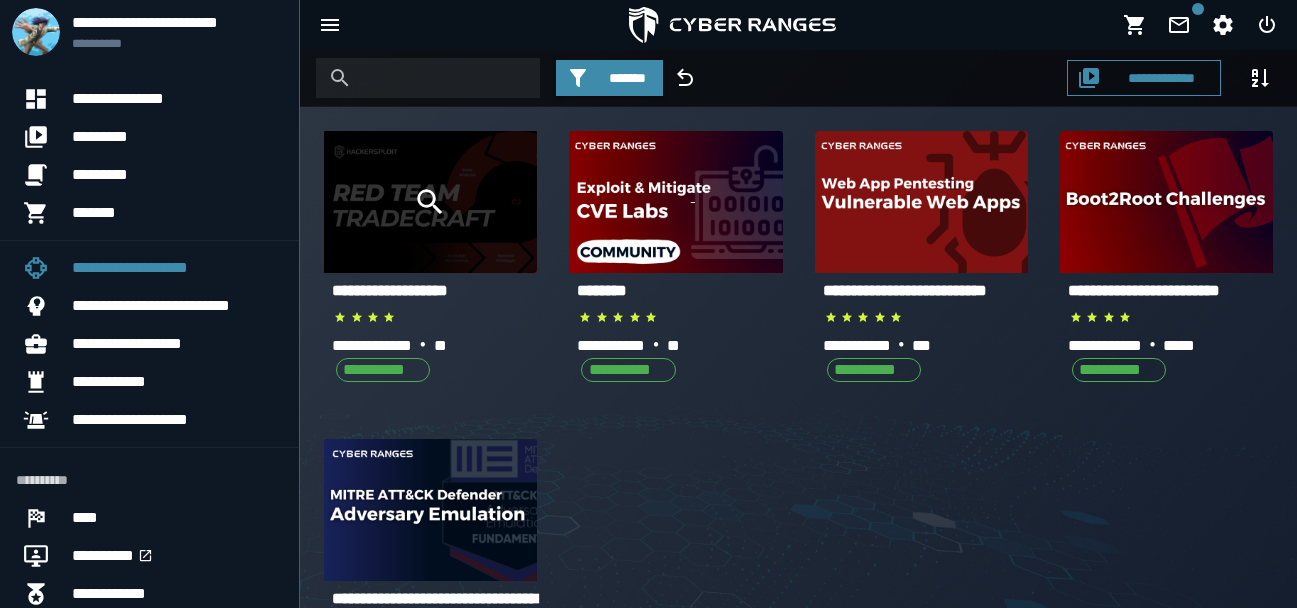click 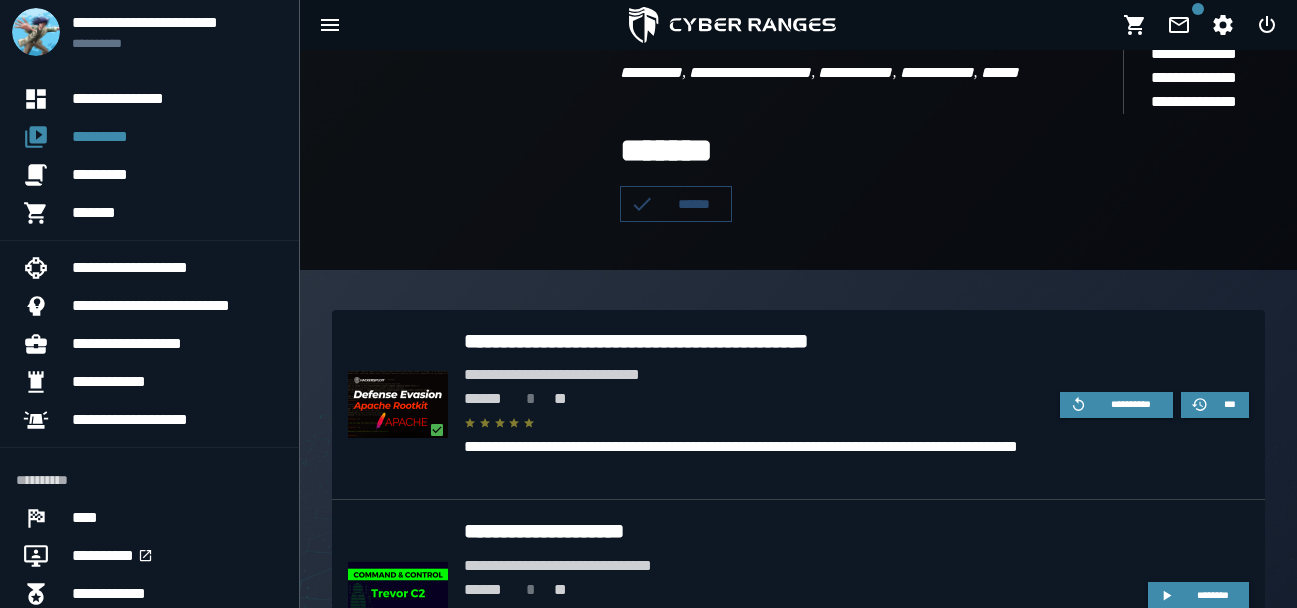 scroll, scrollTop: 391, scrollLeft: 0, axis: vertical 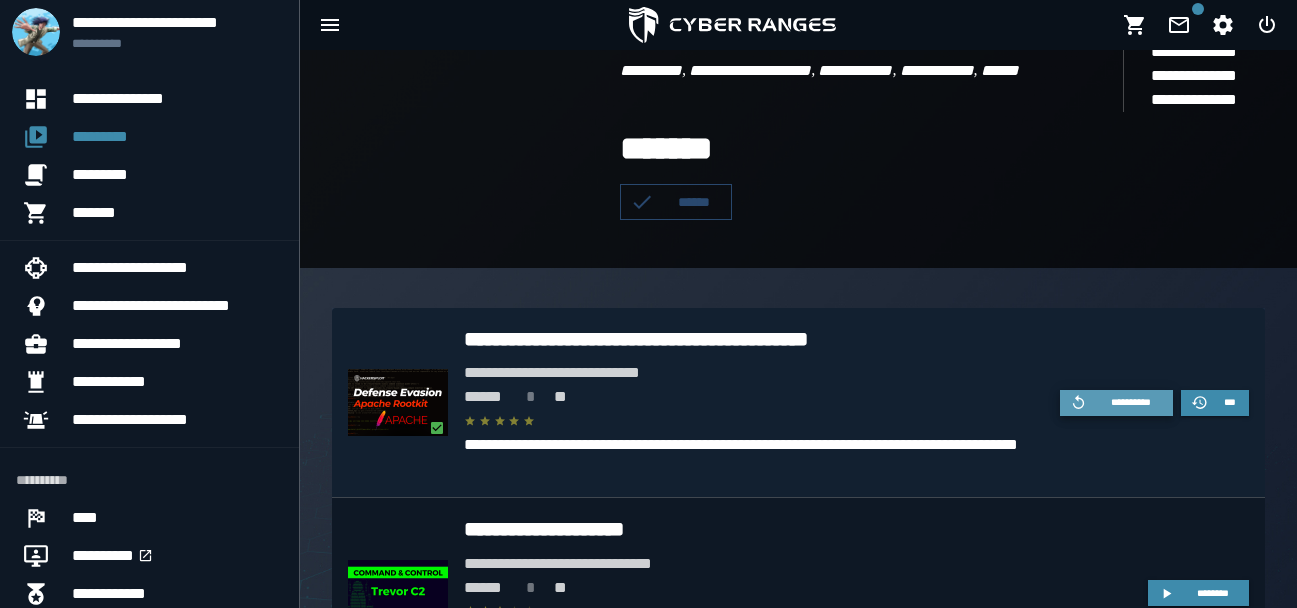 click on "**********" at bounding box center (1131, 402) 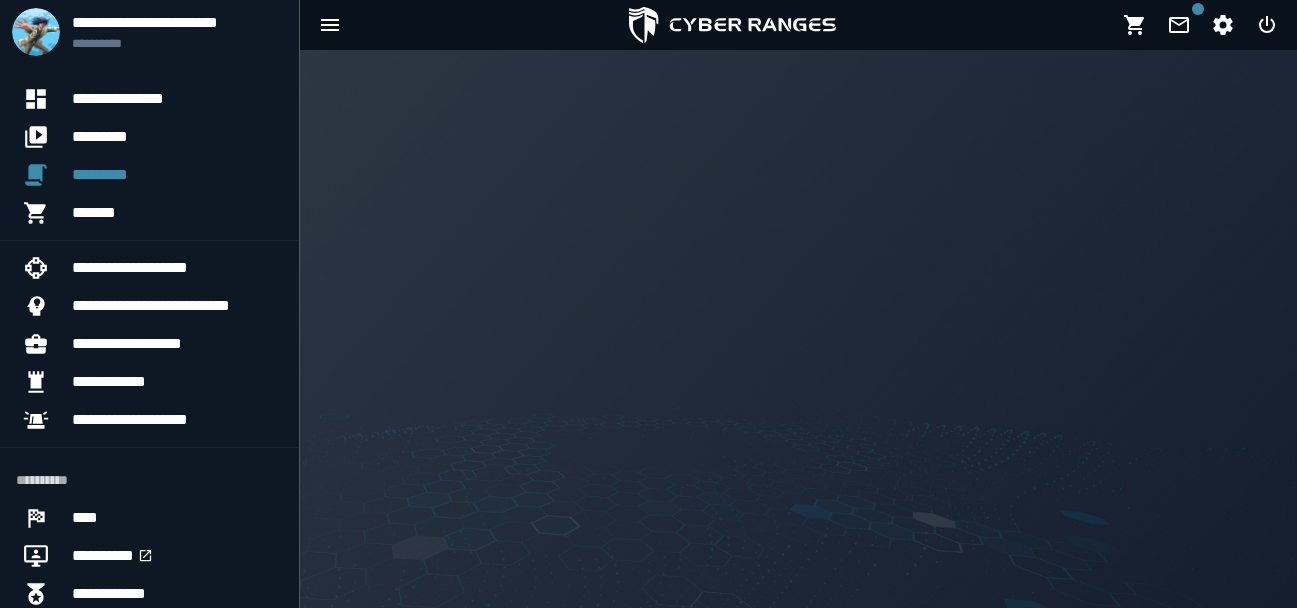 scroll, scrollTop: 0, scrollLeft: 0, axis: both 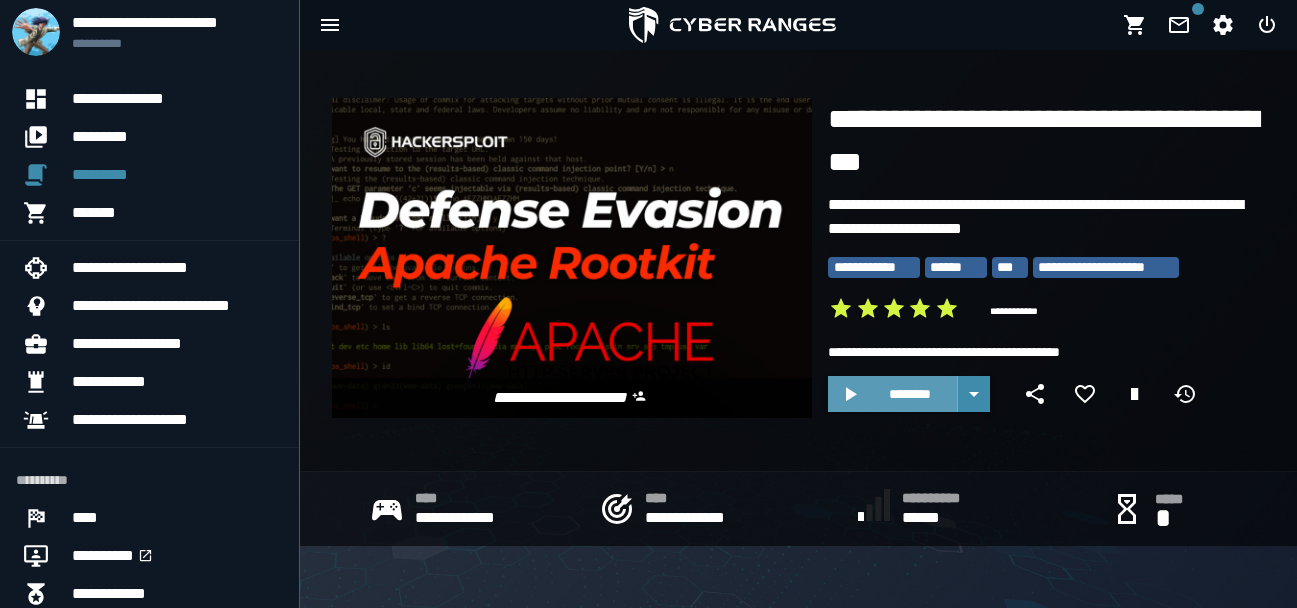 click on "********" at bounding box center [910, 394] 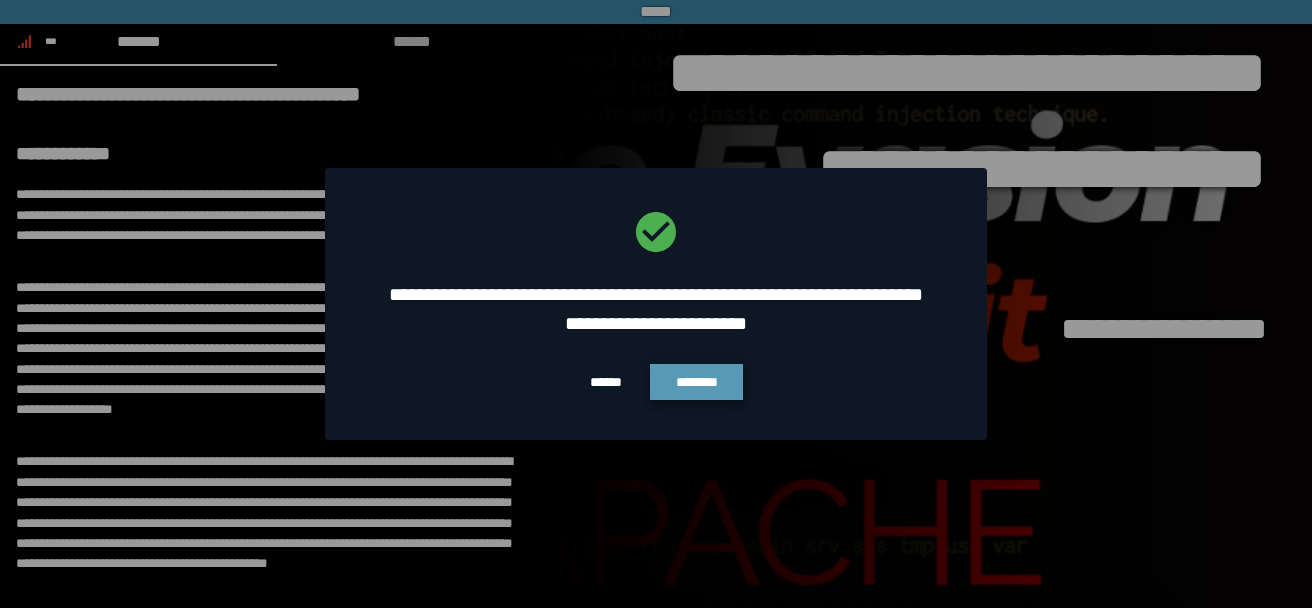click on "********" at bounding box center [696, 382] 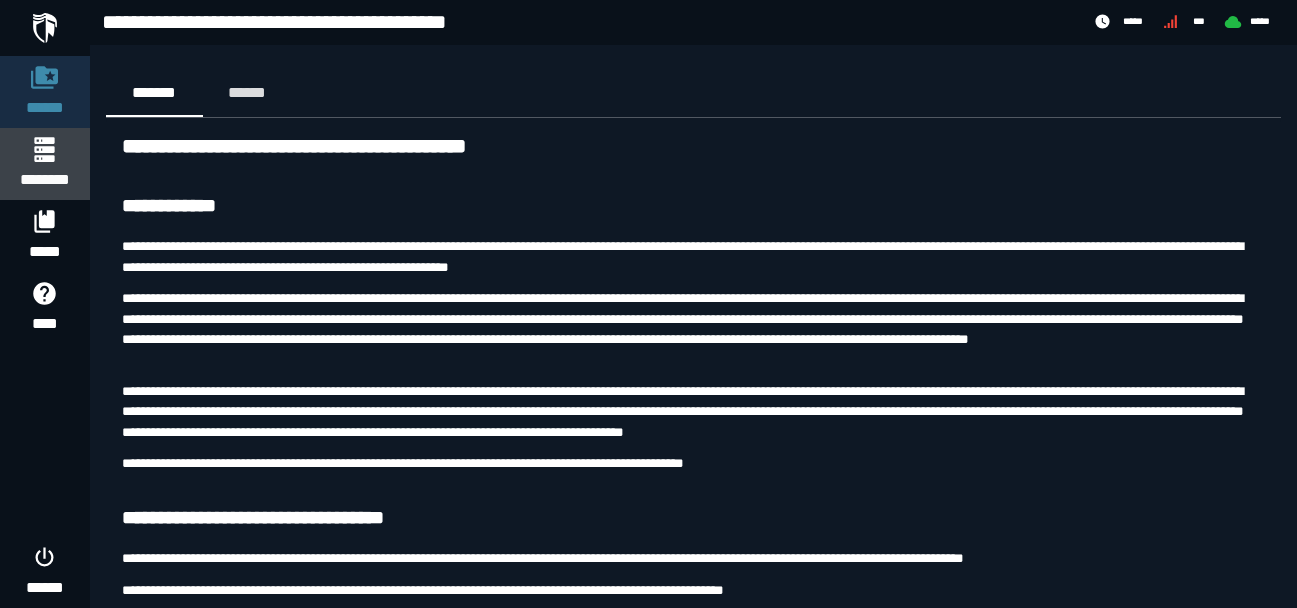 click 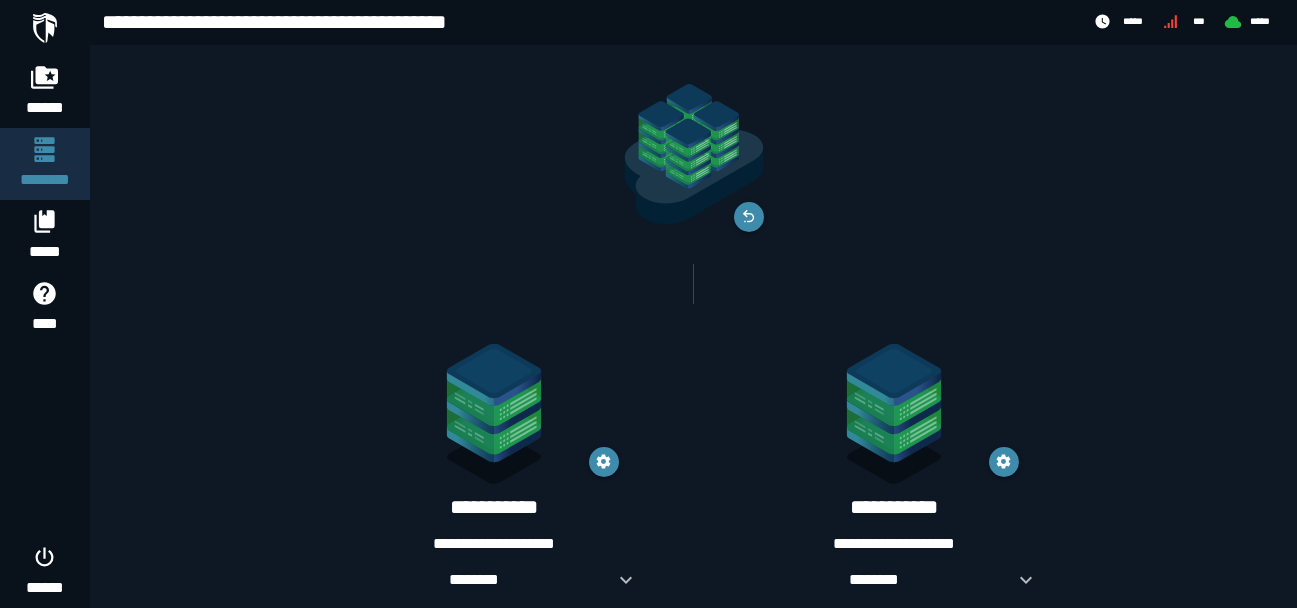 scroll, scrollTop: 83, scrollLeft: 0, axis: vertical 